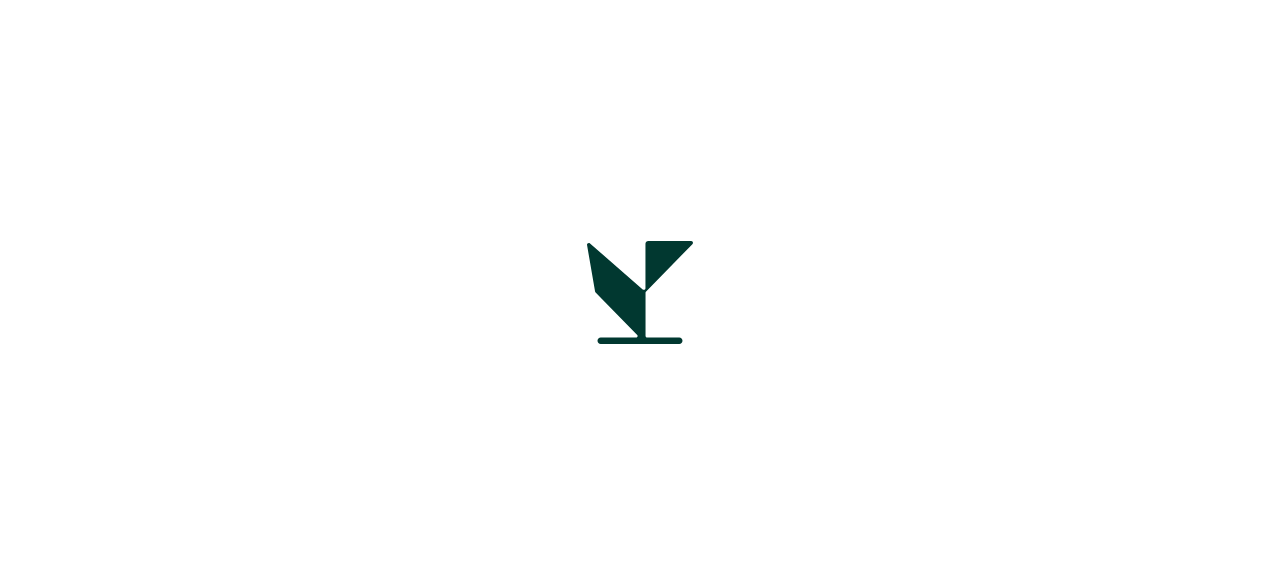 scroll, scrollTop: 0, scrollLeft: 0, axis: both 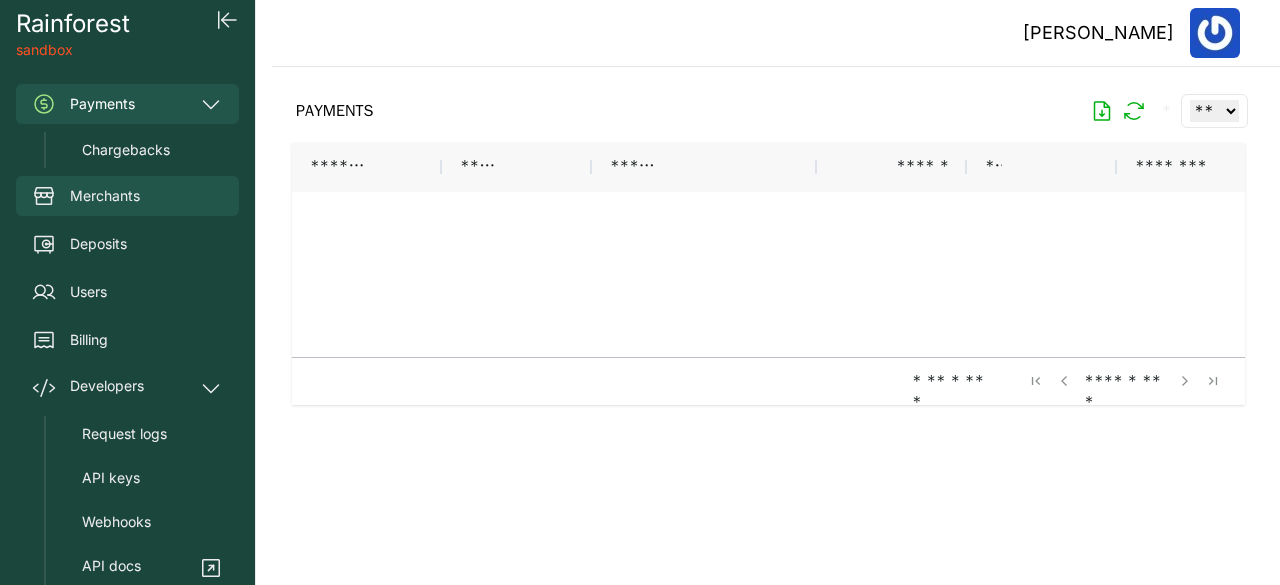 click on "Merchants" at bounding box center (105, 196) 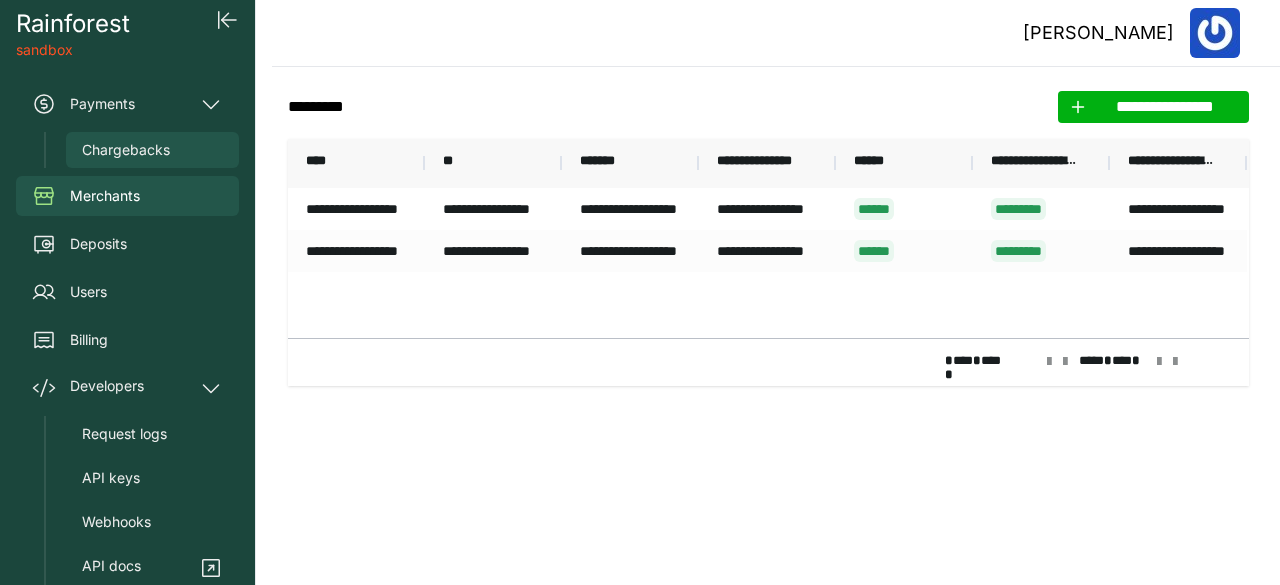 scroll, scrollTop: 98, scrollLeft: 0, axis: vertical 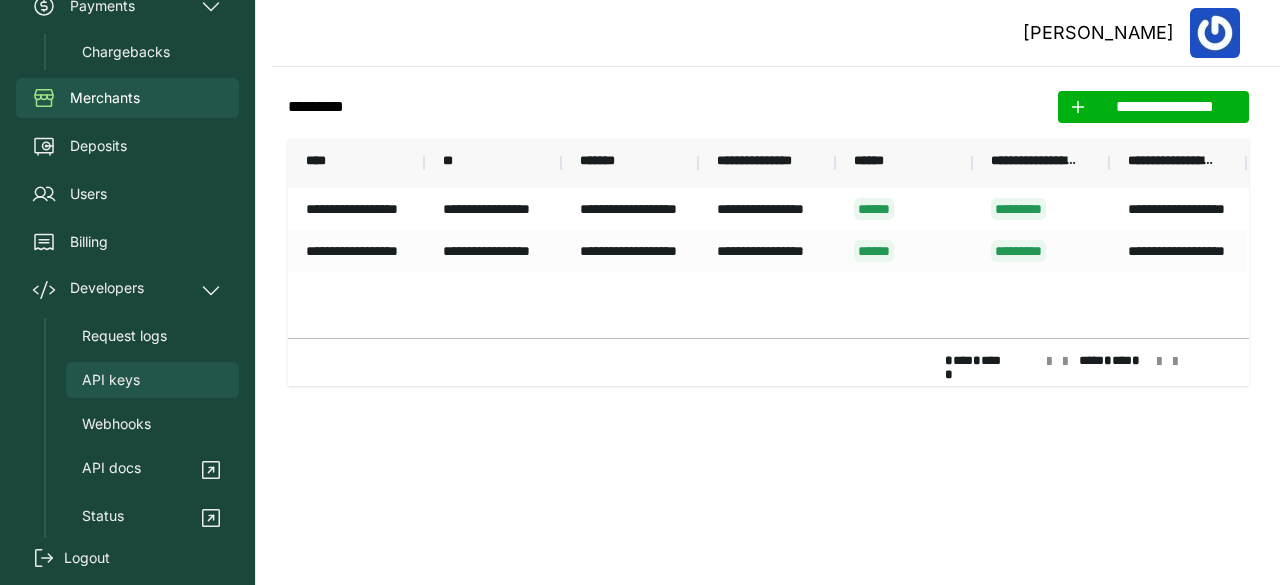 click on "API keys" at bounding box center [111, 380] 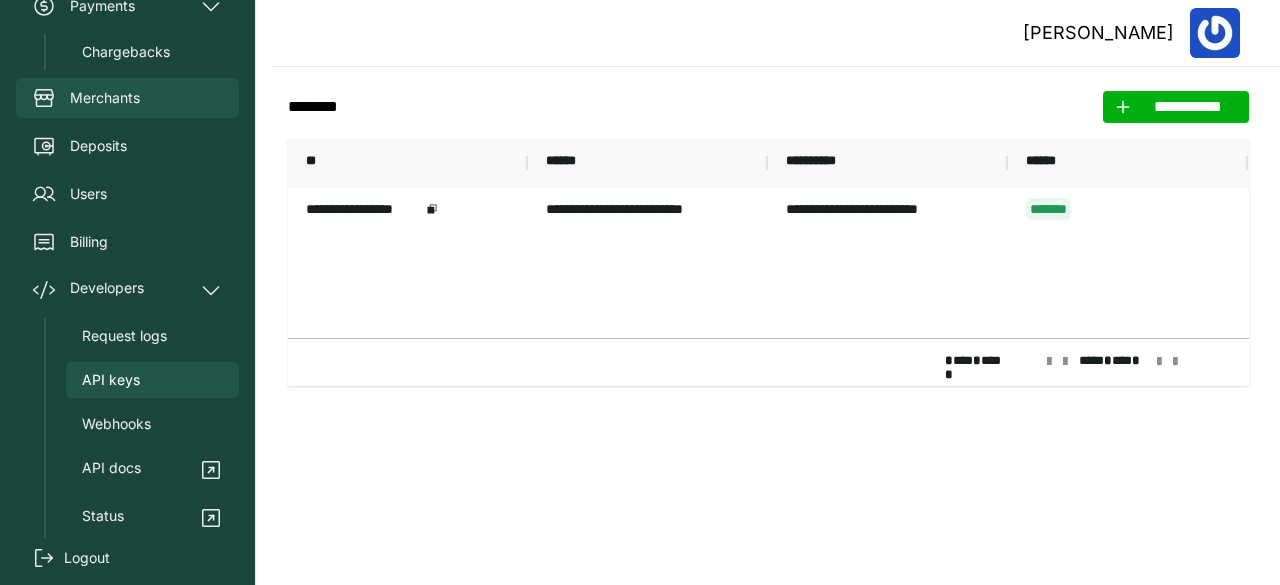 click on "Merchants" at bounding box center (105, 98) 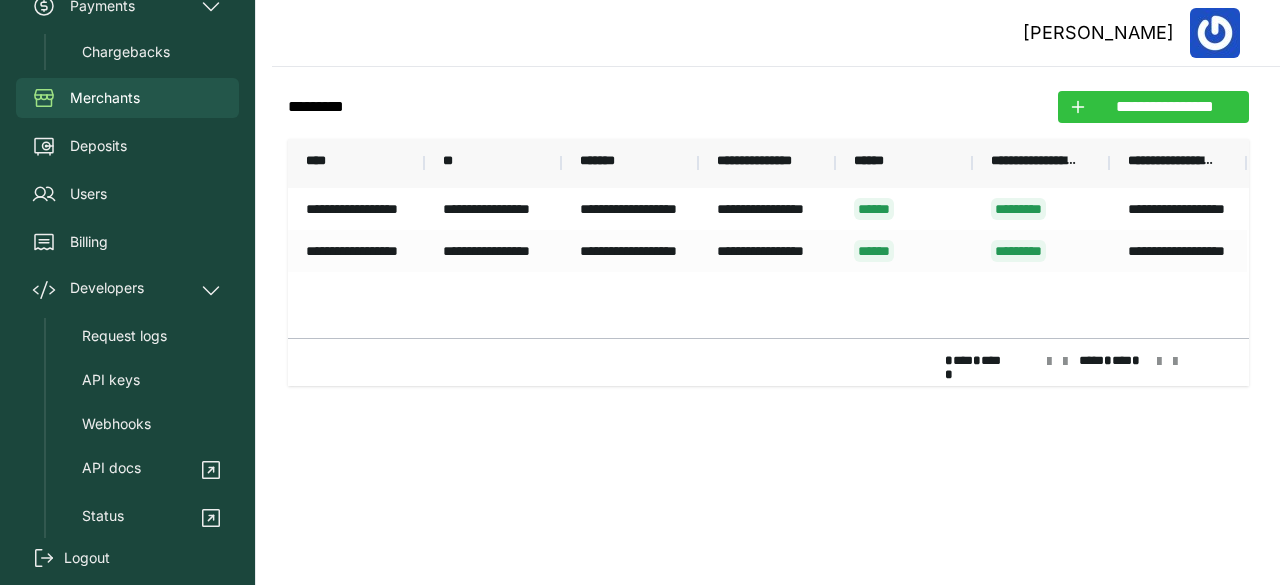 click on "**********" at bounding box center [1165, 107] 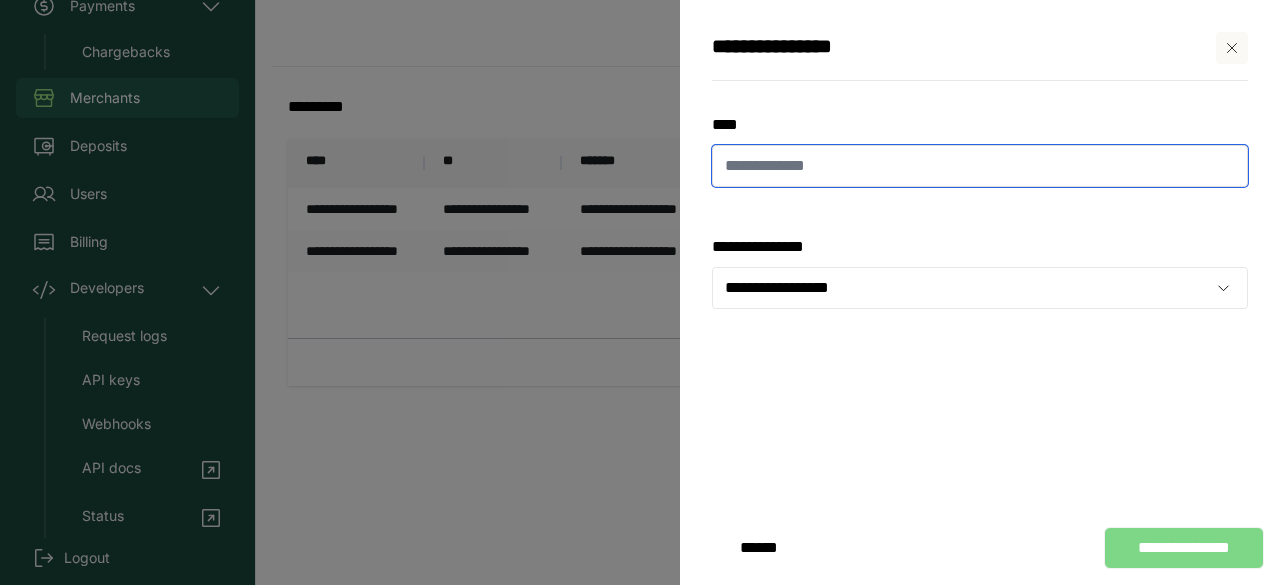 click at bounding box center (980, 166) 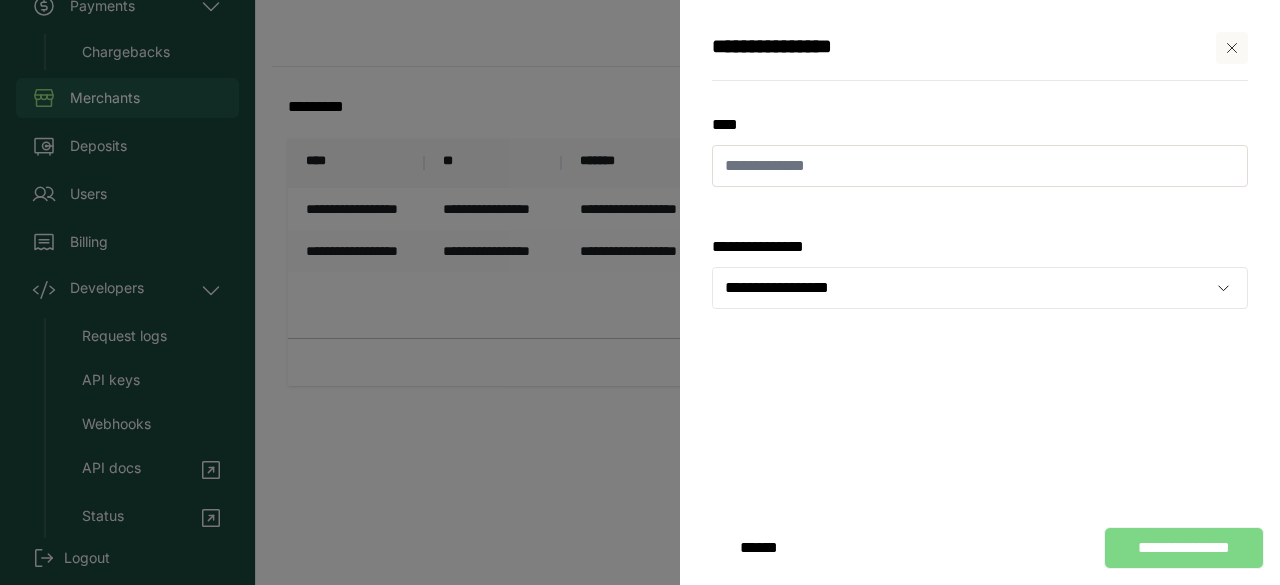 click on "**********" at bounding box center (640, 292) 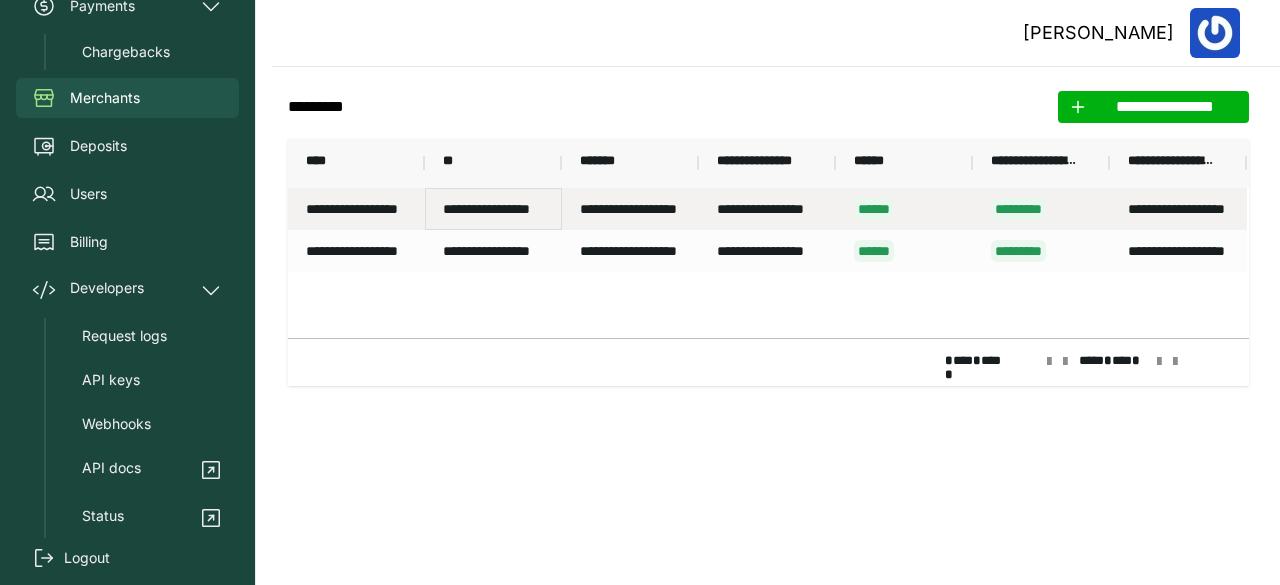 click on "**********" at bounding box center (504, 209) 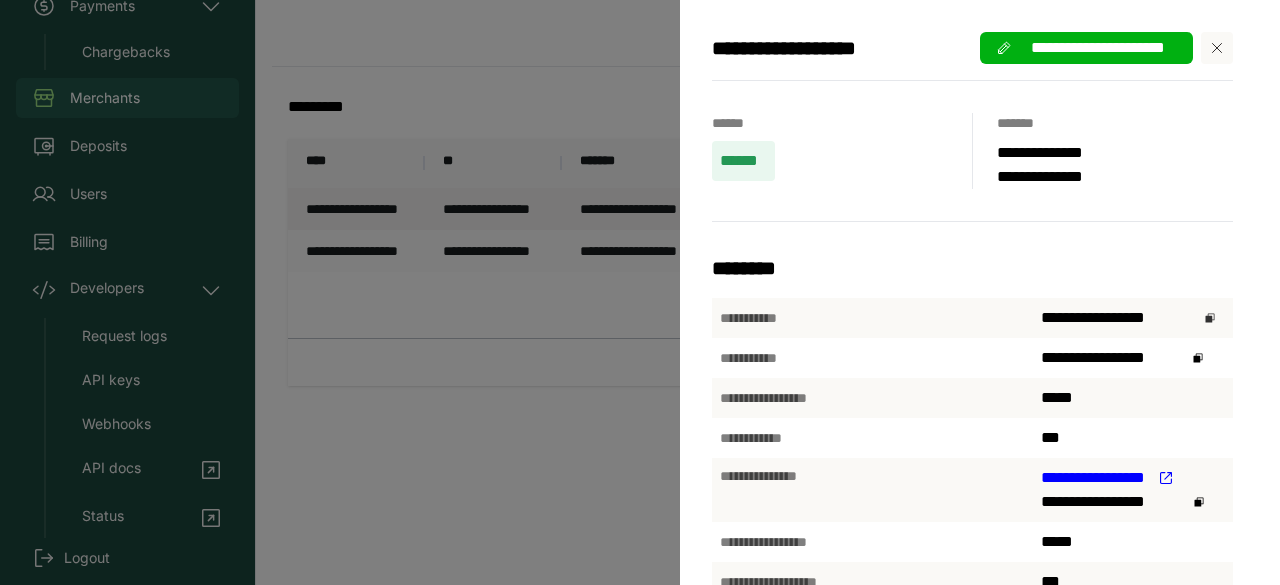 click 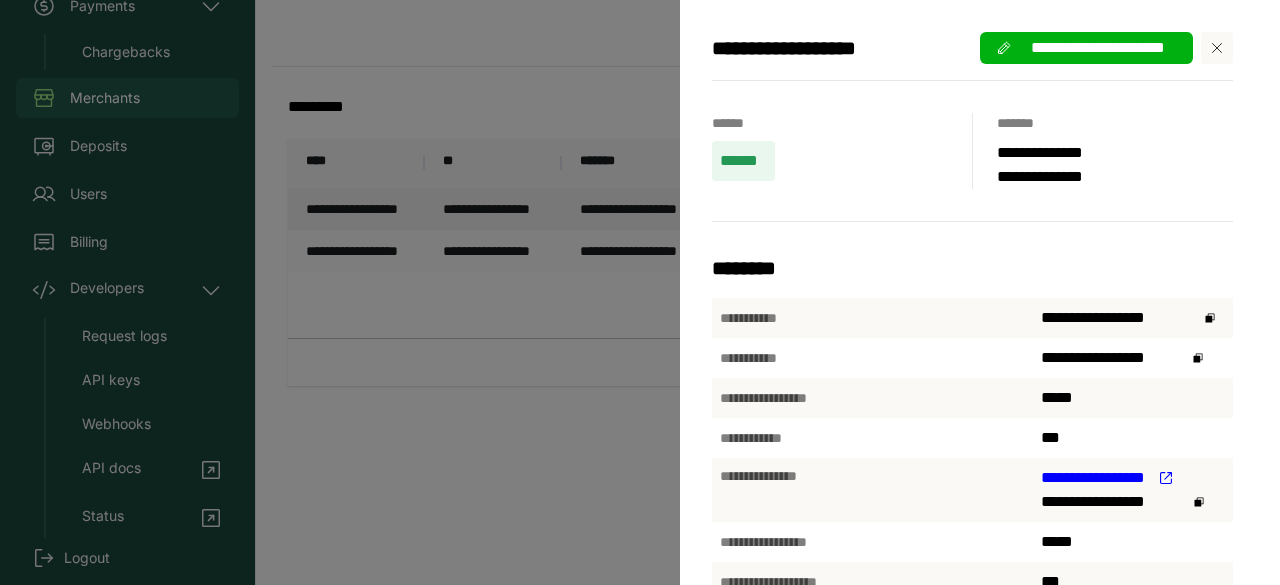 click on "**********" at bounding box center (640, 292) 